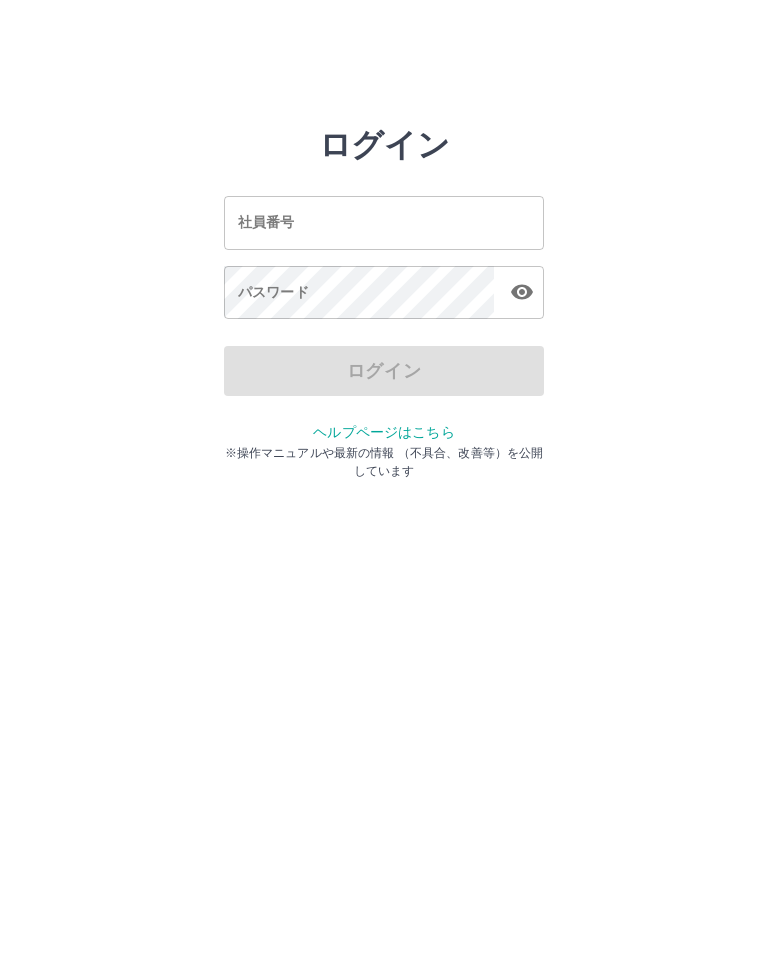 scroll, scrollTop: 0, scrollLeft: 0, axis: both 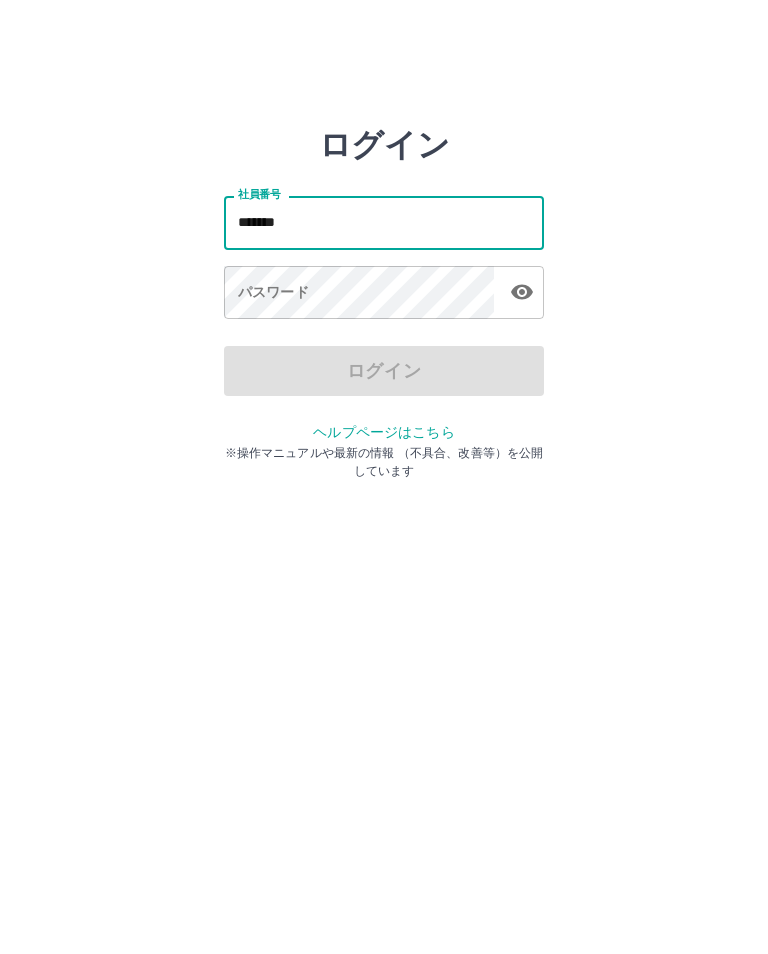 type on "*******" 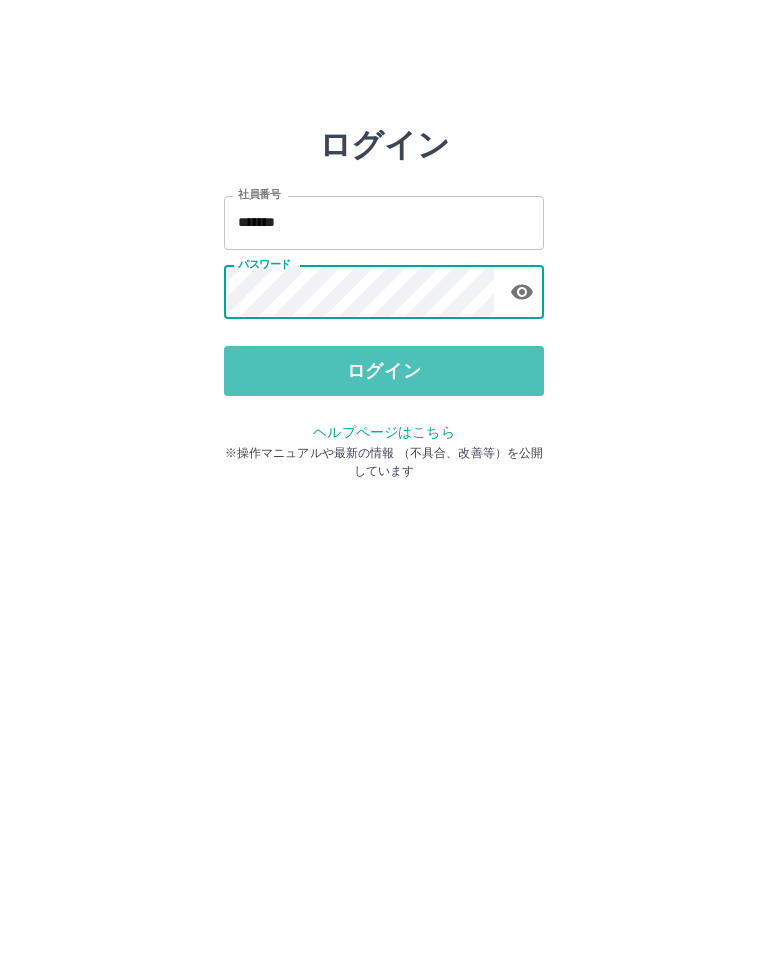 click on "ログイン" at bounding box center [384, 371] 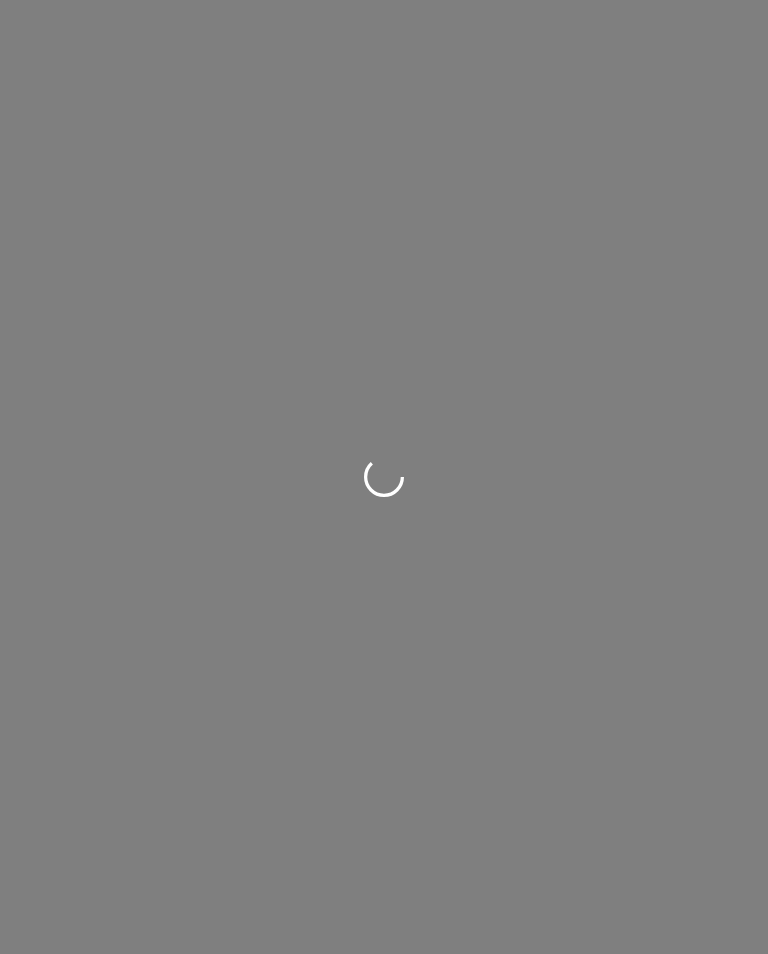 scroll, scrollTop: 0, scrollLeft: 0, axis: both 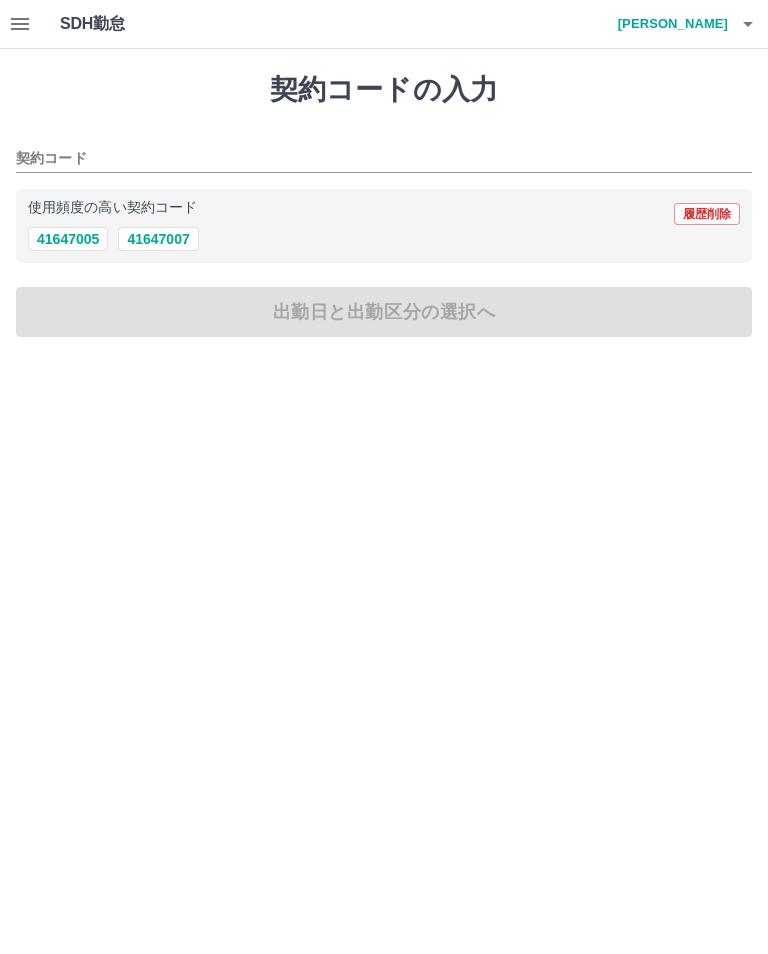 click on "41647005" at bounding box center (68, 239) 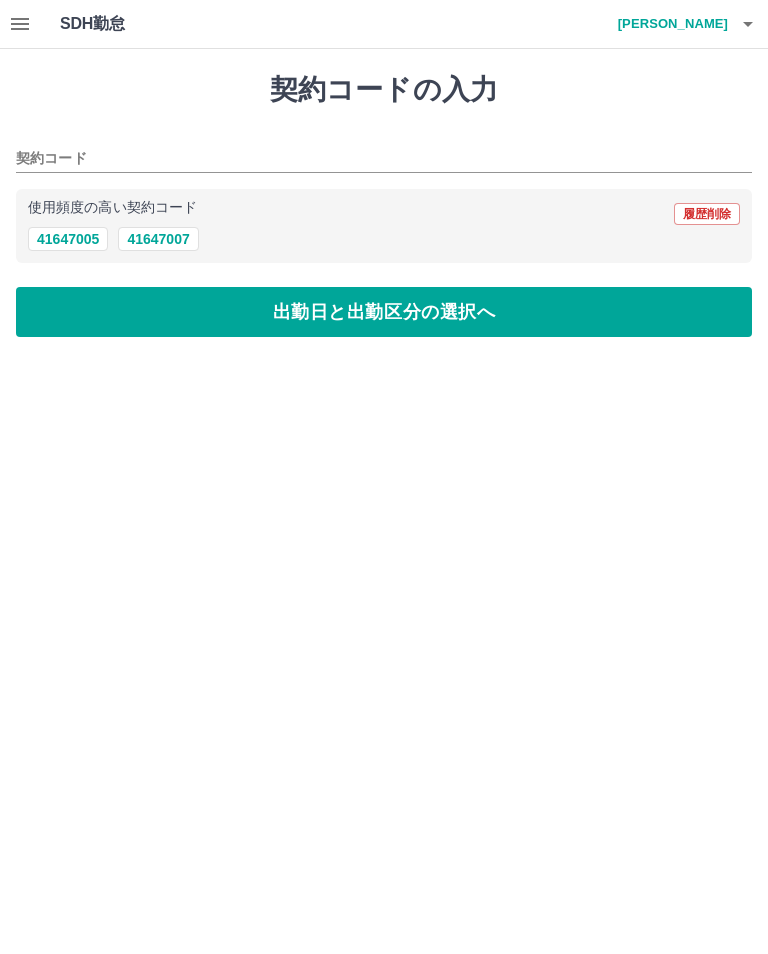 type on "********" 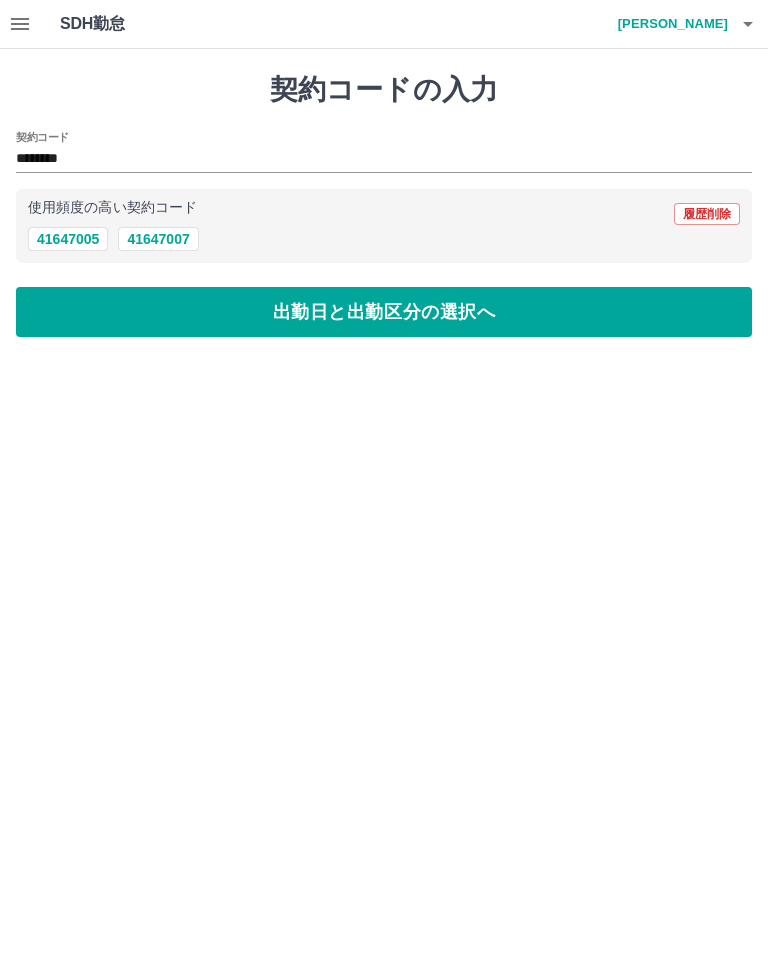 click on "出勤日と出勤区分の選択へ" at bounding box center [384, 312] 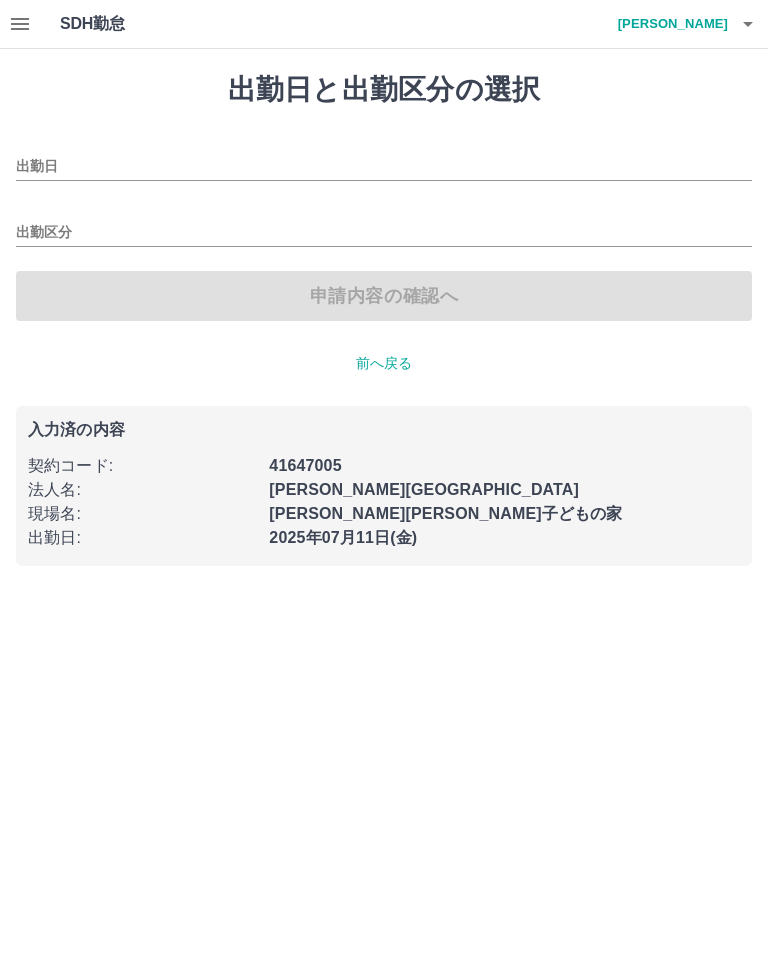 type on "**********" 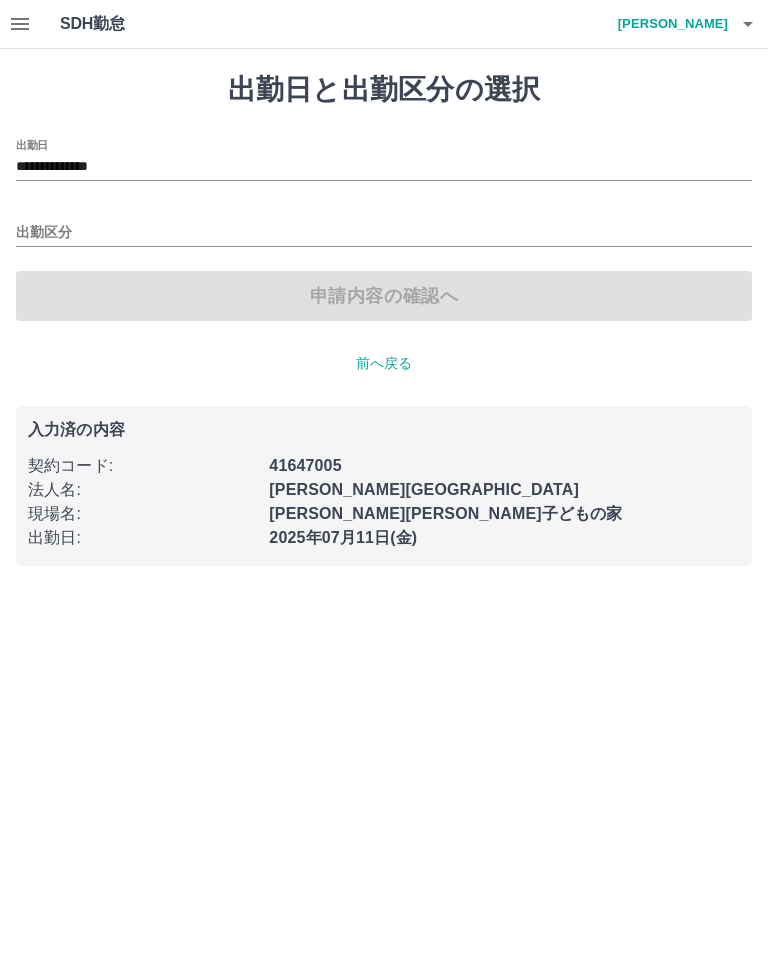 click on "申請内容の確認へ" at bounding box center [384, 296] 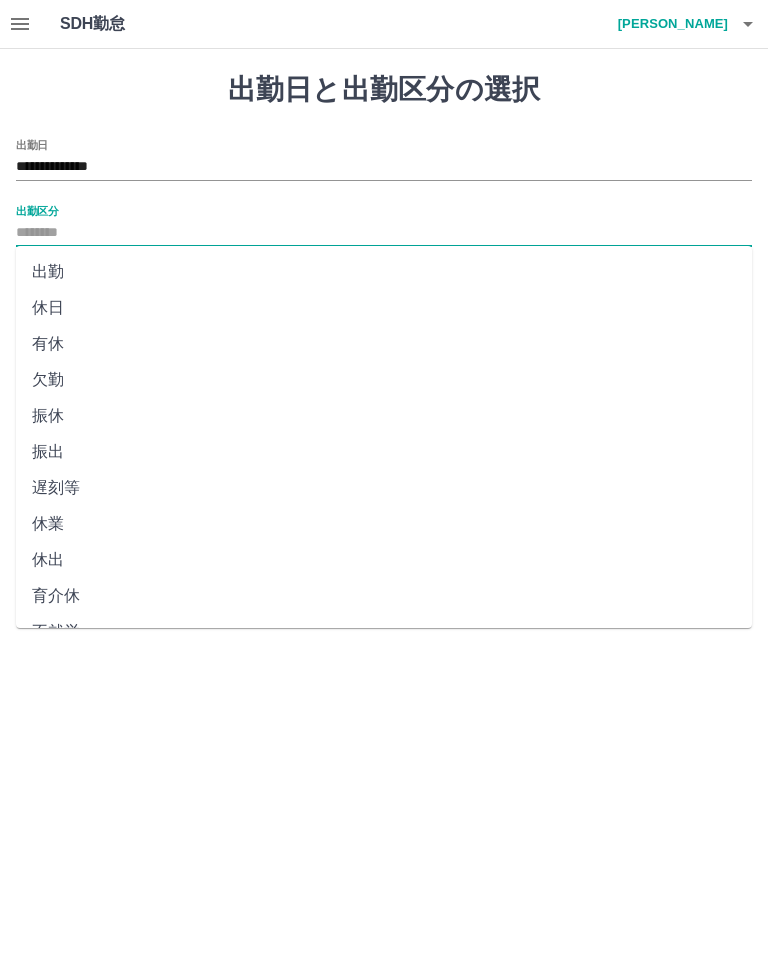 click on "出勤" at bounding box center [384, 272] 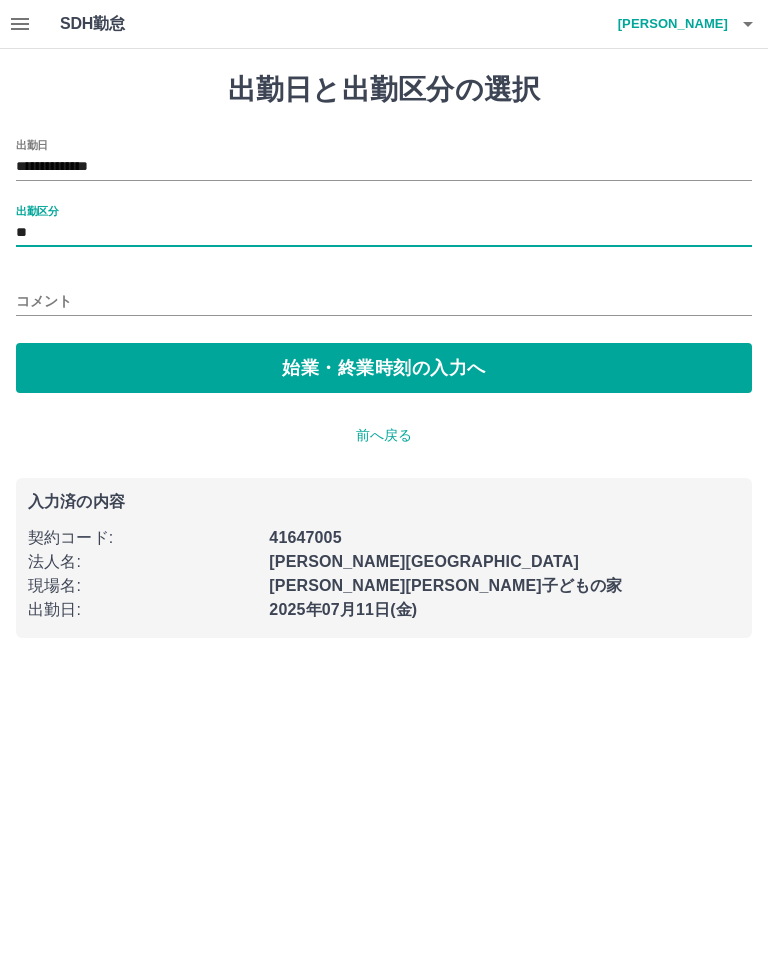 type on "**" 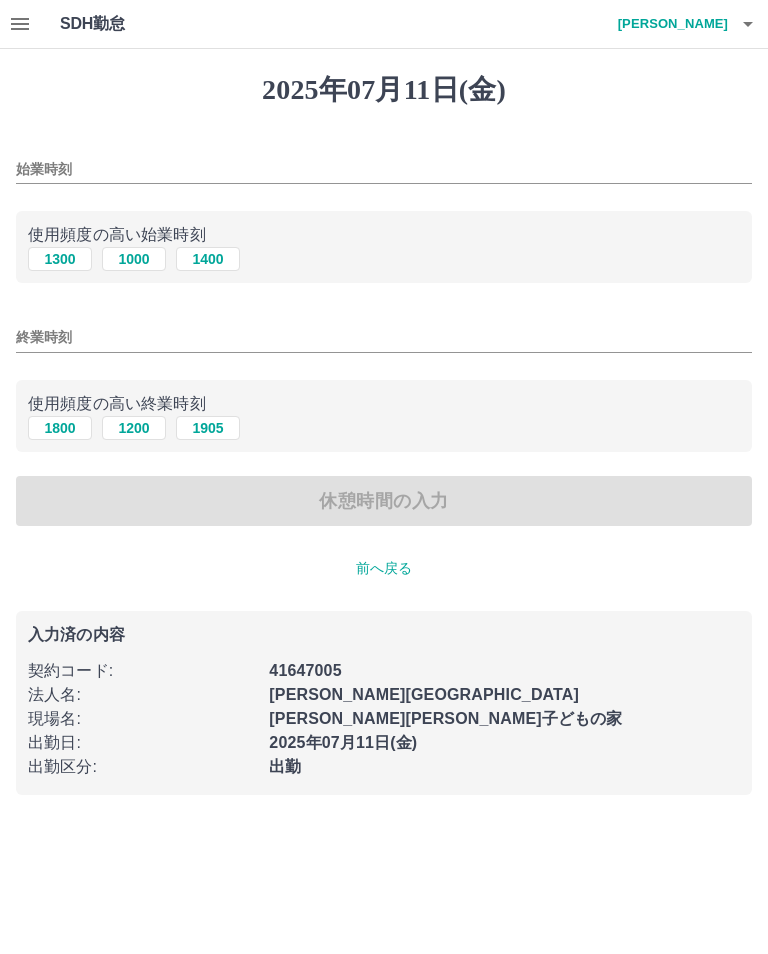 click on "1300" at bounding box center [60, 259] 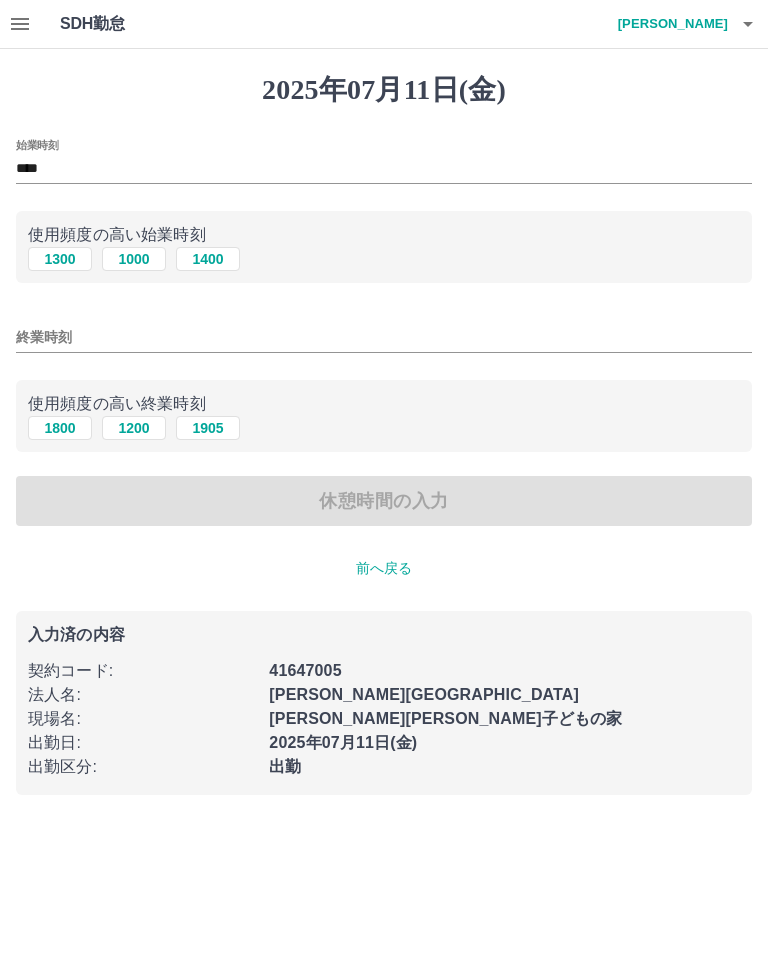 click on "1800" at bounding box center (60, 428) 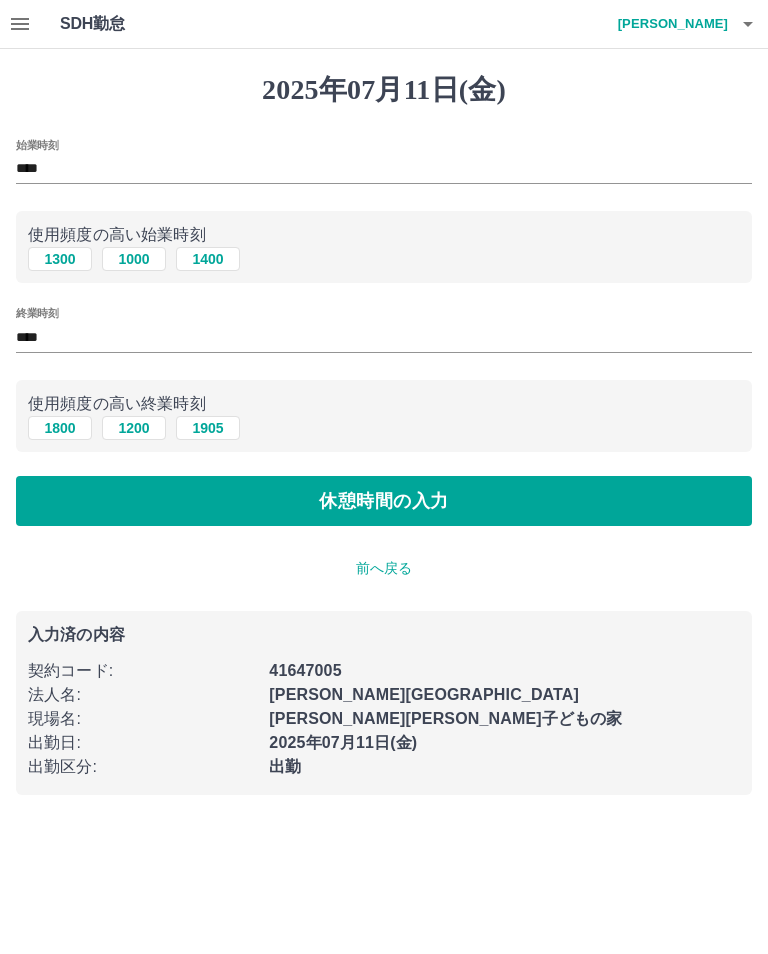 click on "休憩時間の入力" at bounding box center [384, 501] 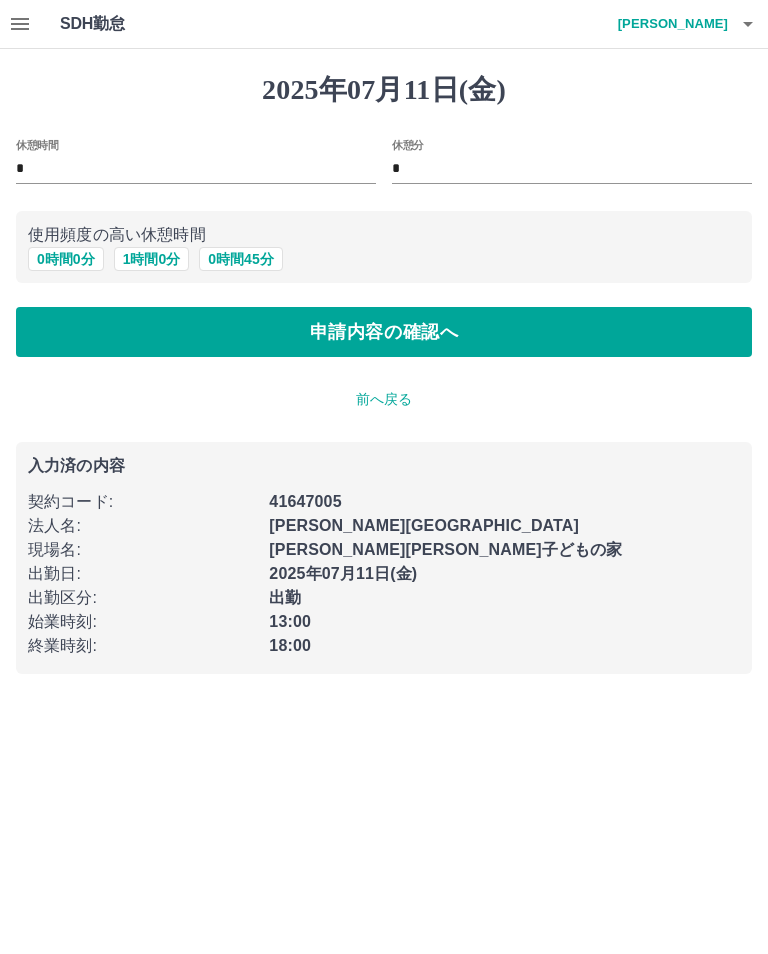 click on "申請内容の確認へ" at bounding box center [384, 332] 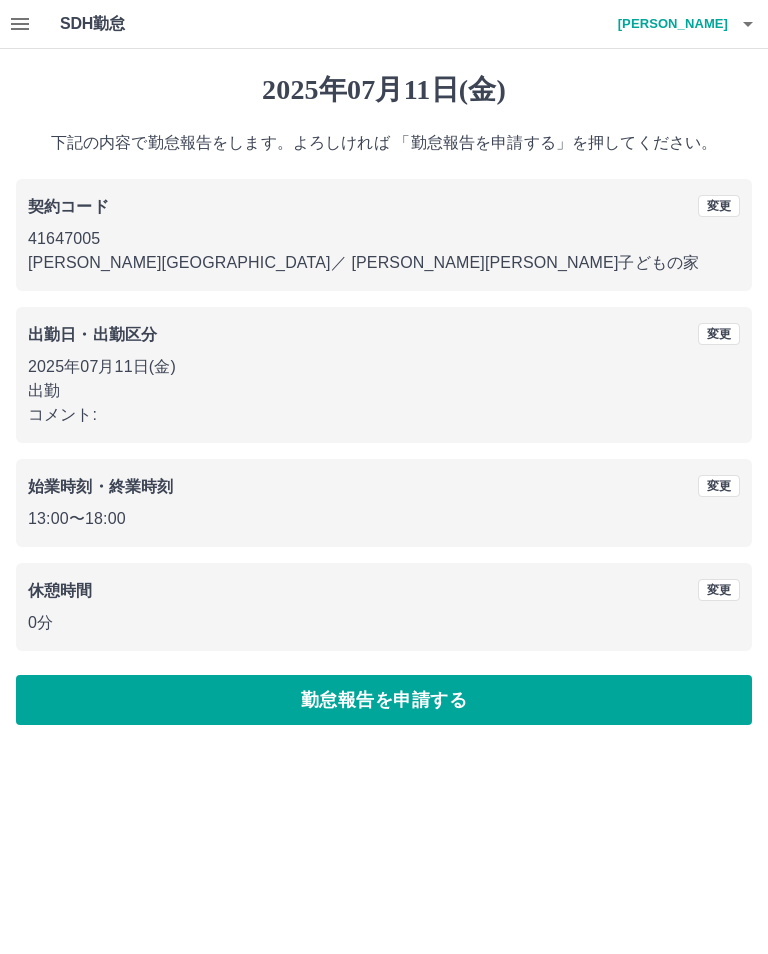 click on "勤怠報告を申請する" at bounding box center (384, 700) 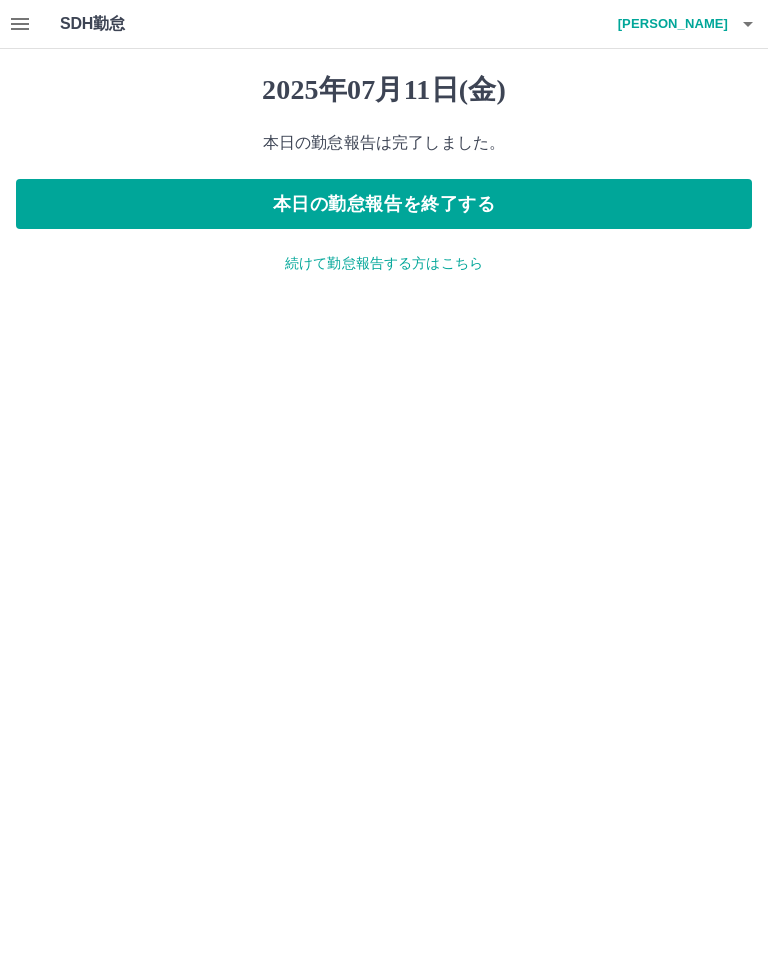 click on "本日の勤怠報告を終了する" at bounding box center (384, 204) 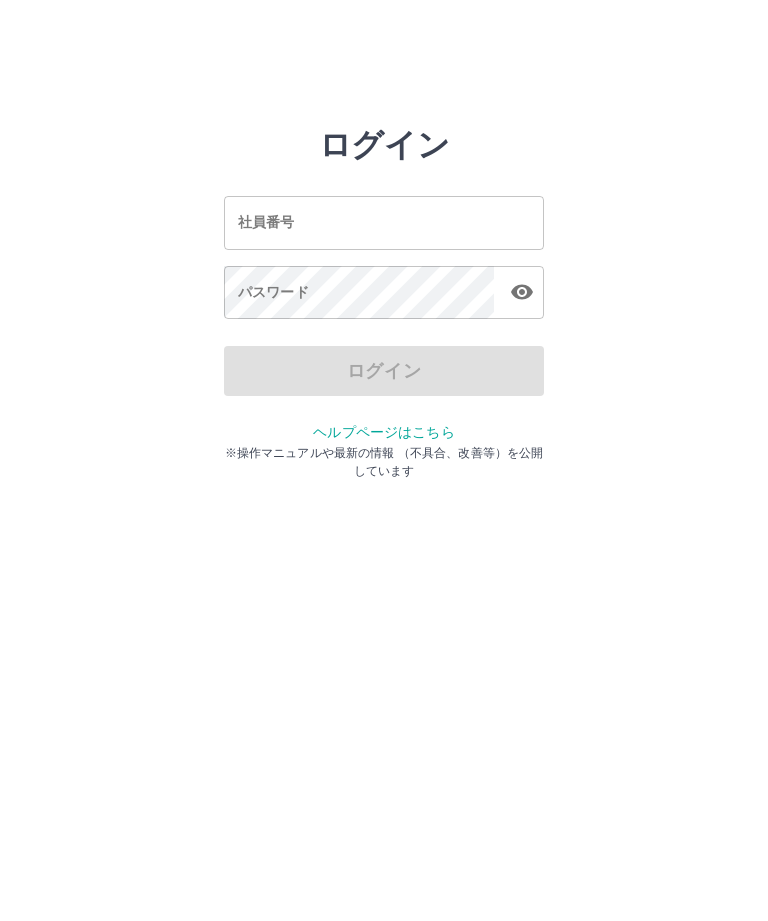 scroll, scrollTop: 0, scrollLeft: 0, axis: both 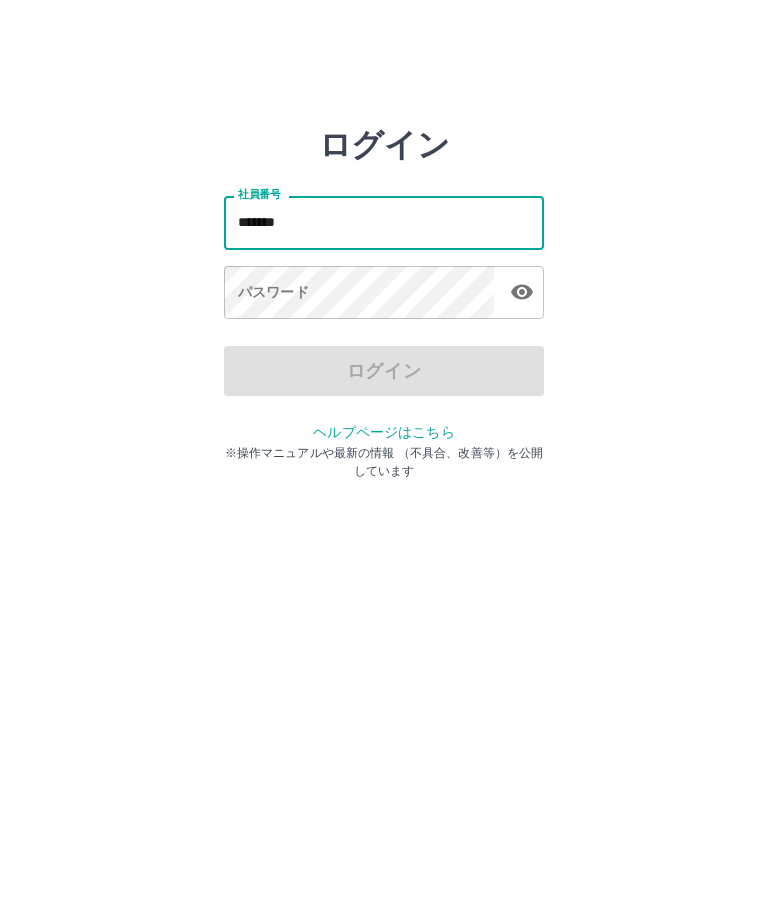 type on "*******" 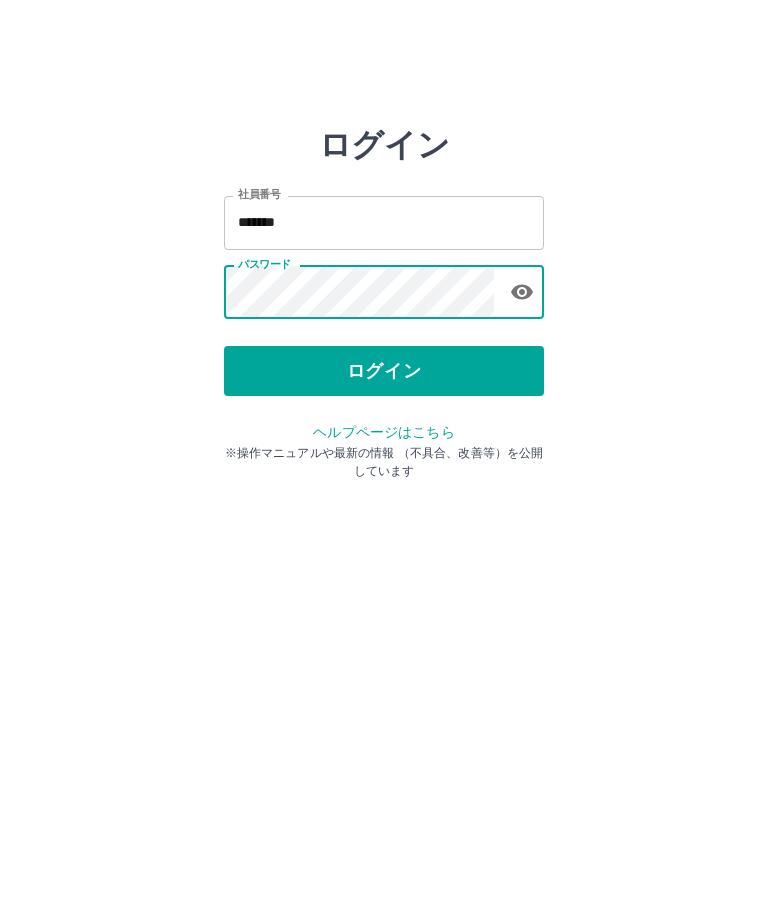 click on "ログイン" at bounding box center [384, 371] 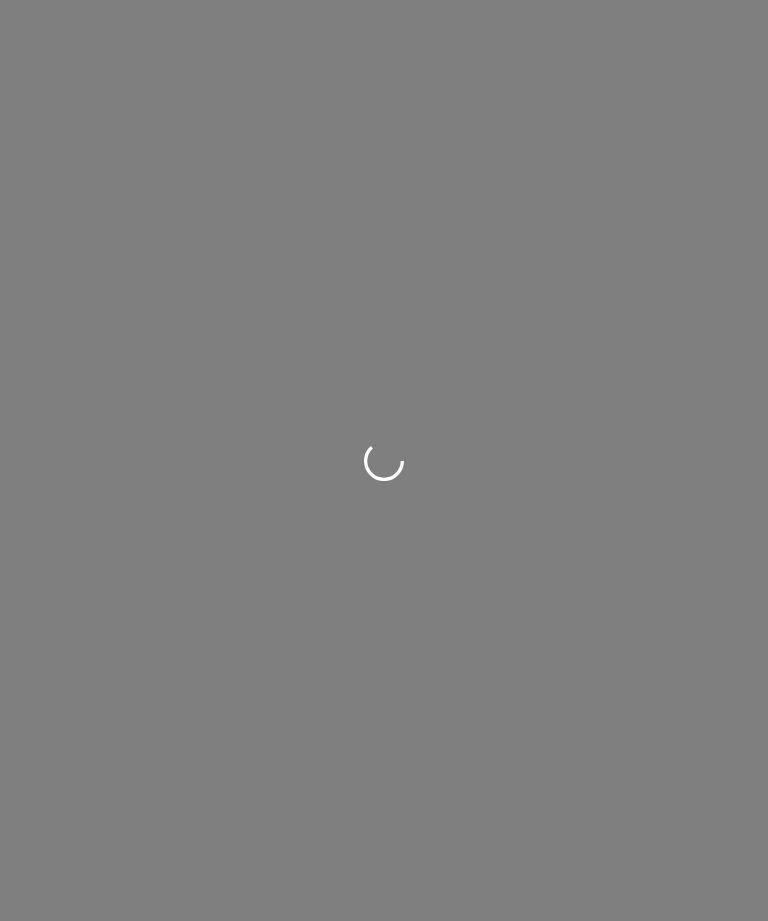 scroll, scrollTop: 0, scrollLeft: 0, axis: both 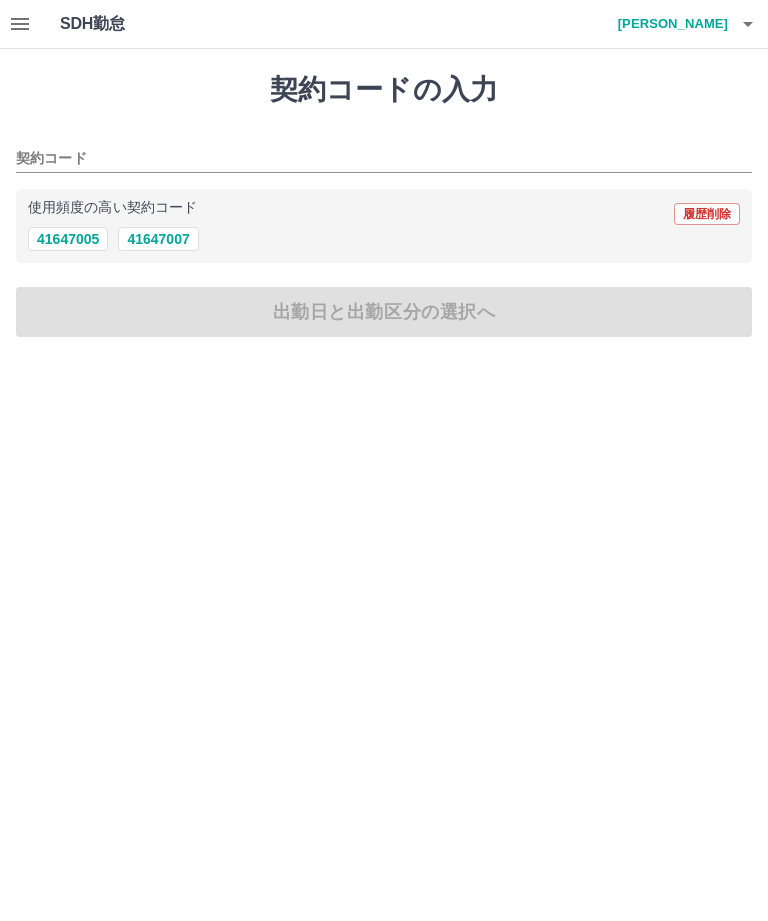 click on "41647005" at bounding box center (68, 239) 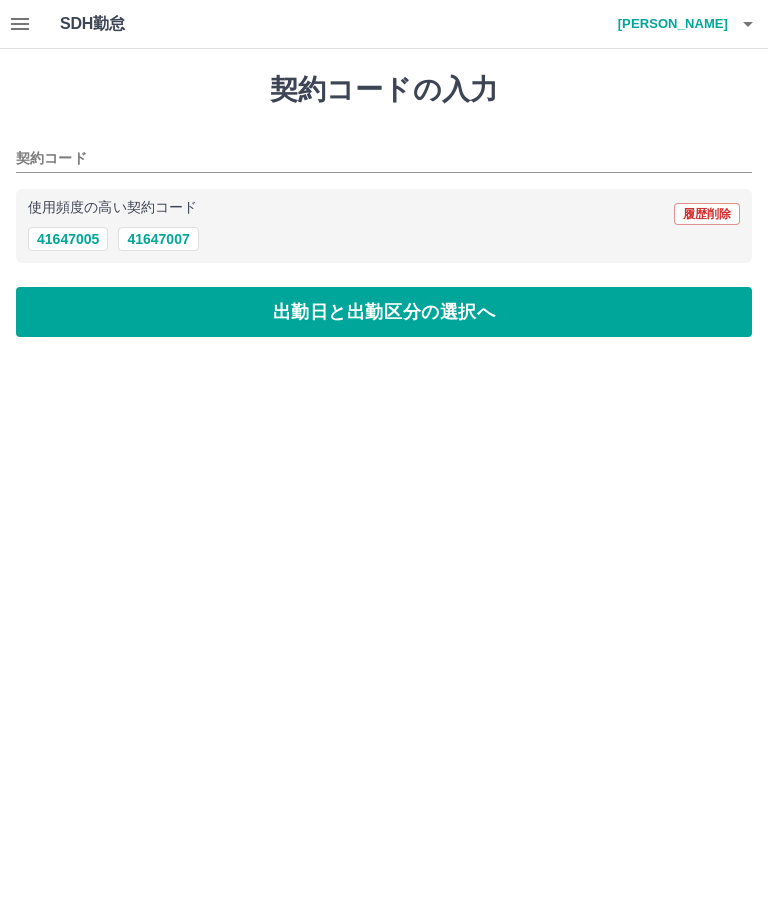 type on "********" 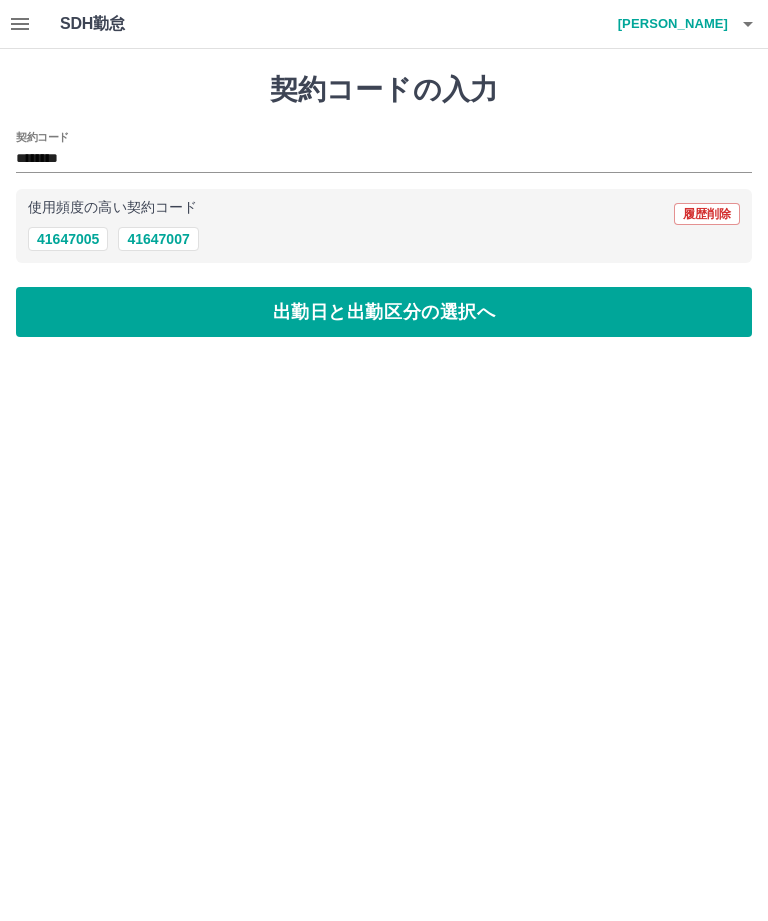 click on "出勤日と出勤区分の選択へ" at bounding box center (384, 312) 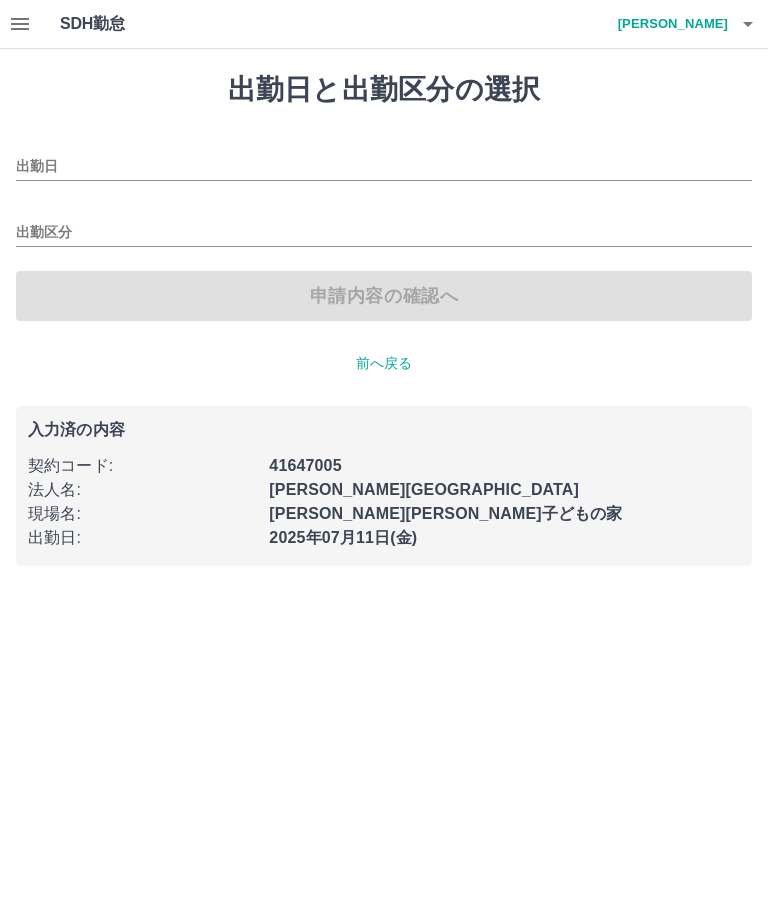 type on "**********" 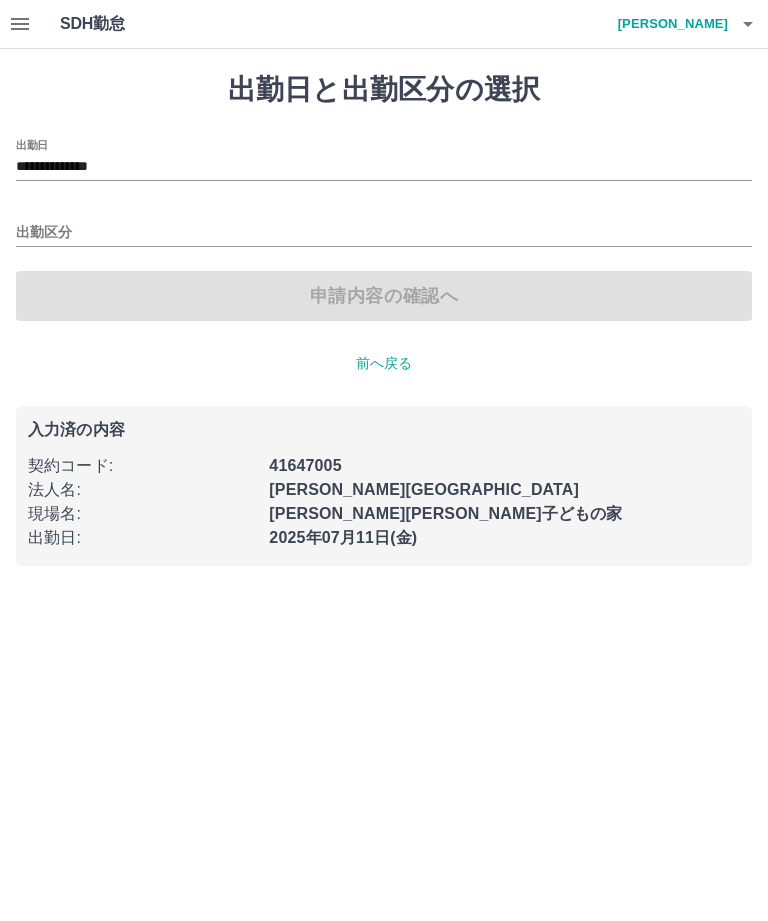 click on "出勤区分" at bounding box center [384, 233] 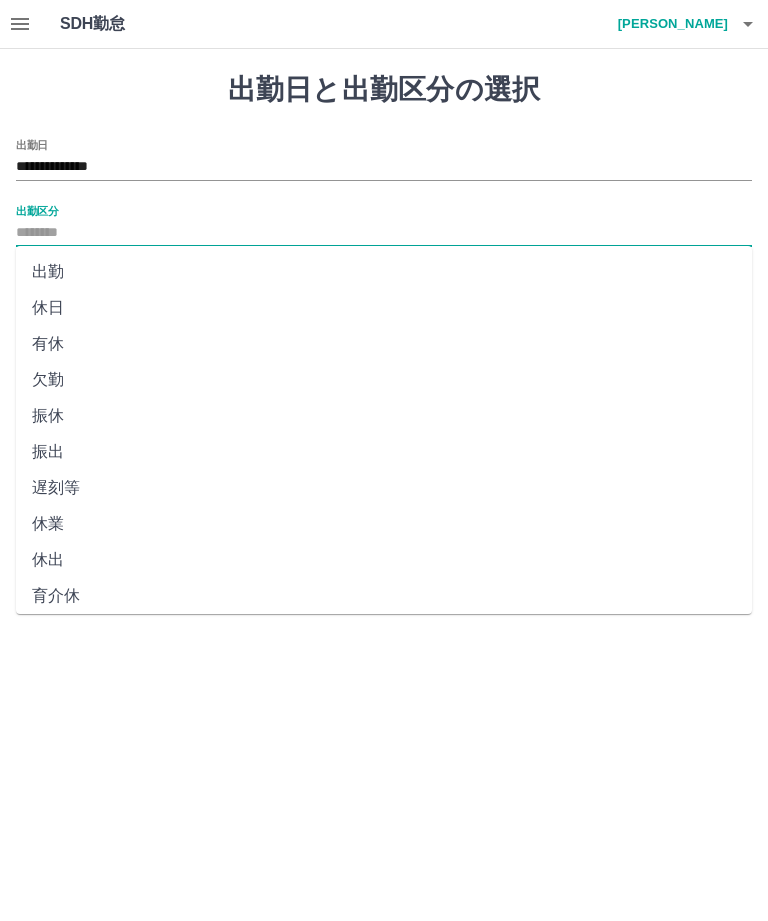click on "出勤" at bounding box center [384, 272] 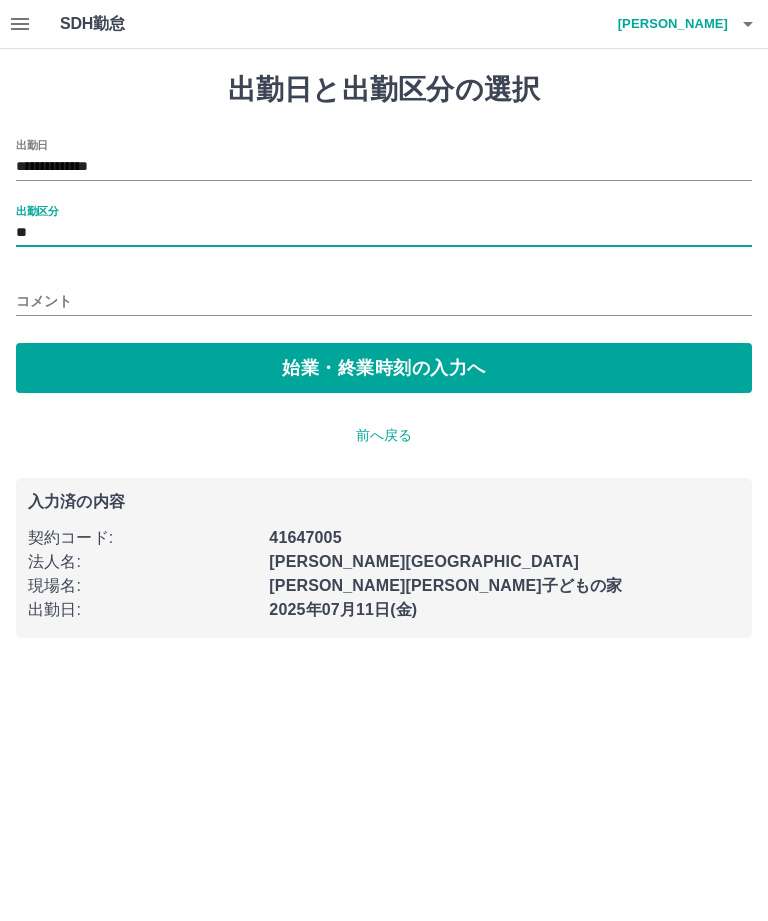 click on "始業・終業時刻の入力へ" at bounding box center [384, 368] 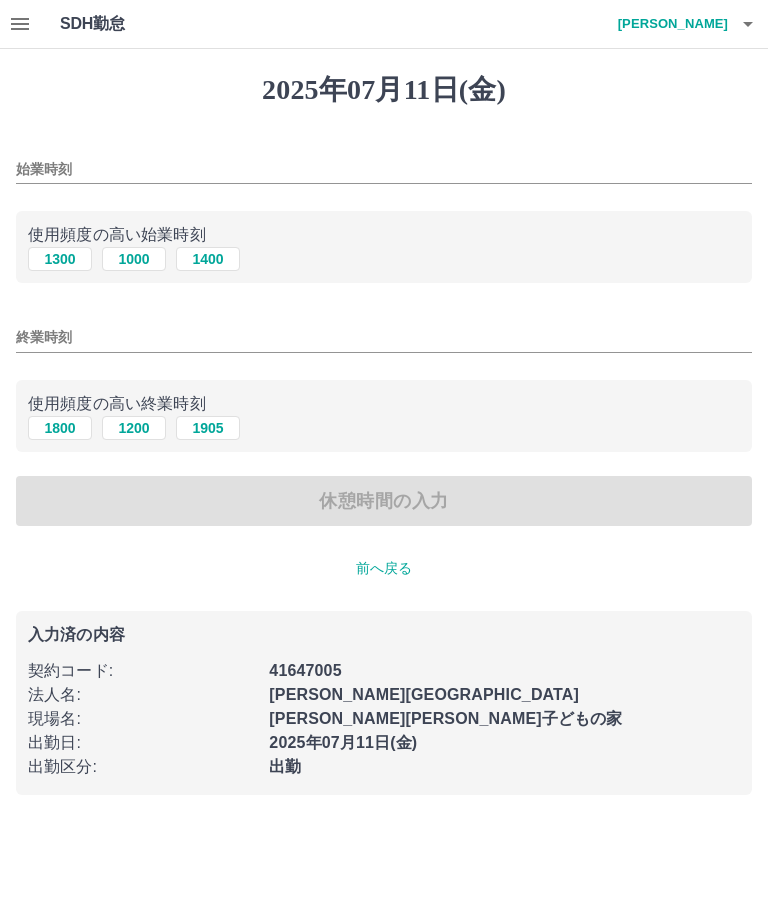 click on "1400" at bounding box center [208, 259] 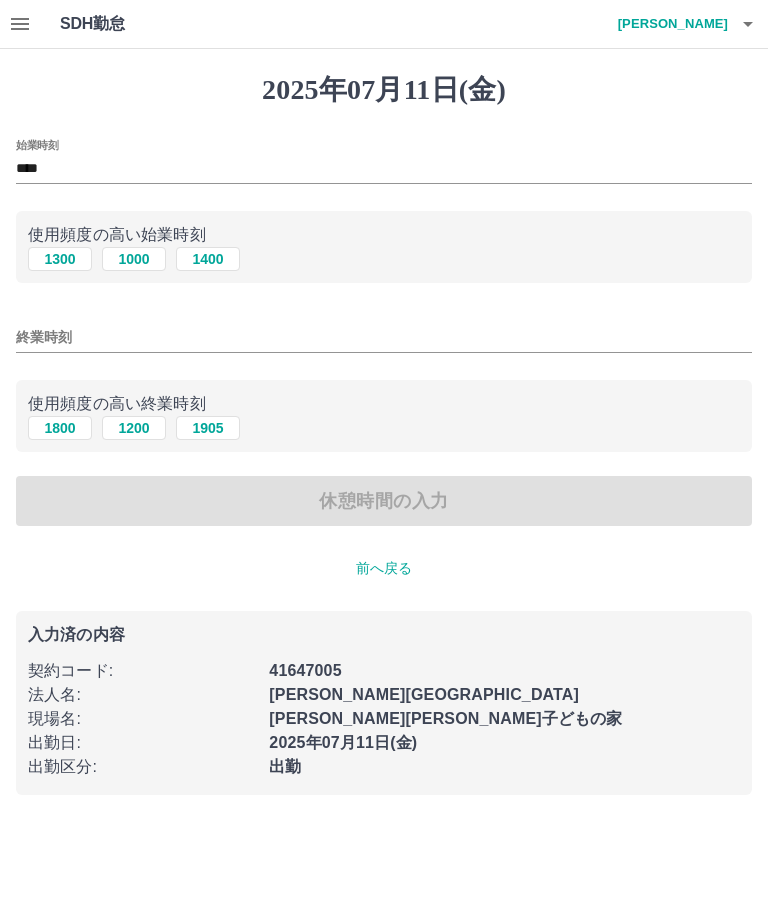 click on "1800" at bounding box center [60, 428] 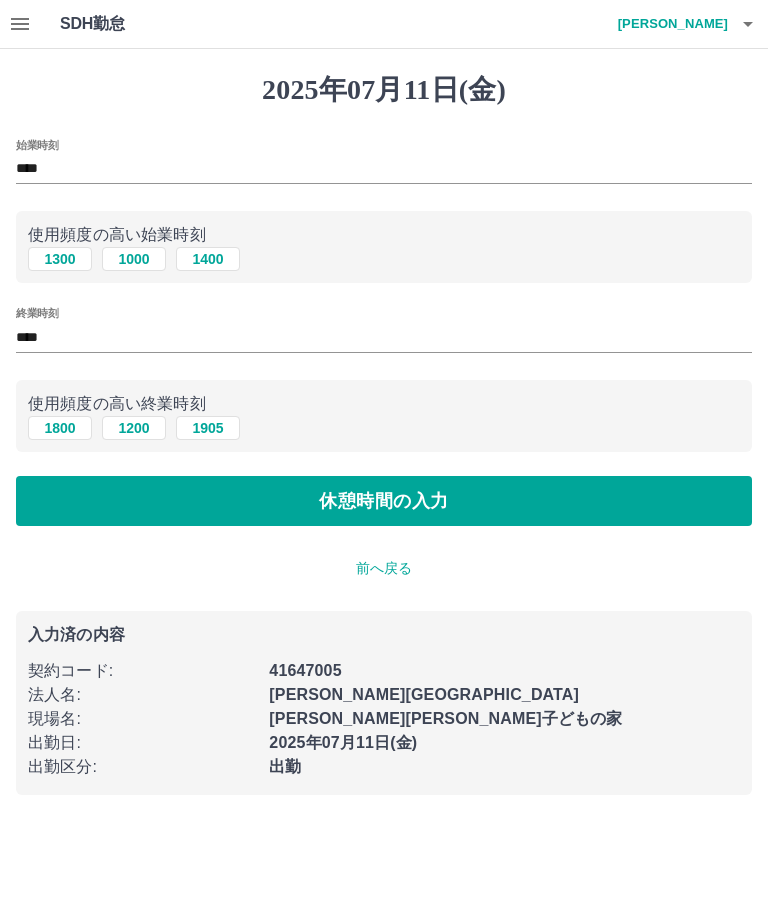 click on "休憩時間の入力" at bounding box center (384, 501) 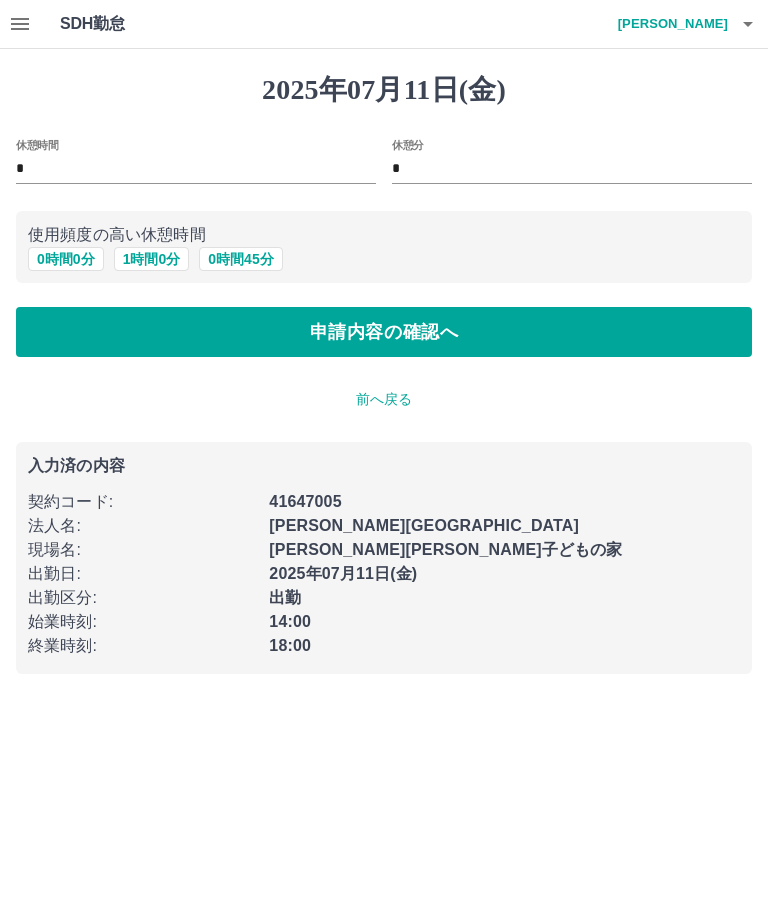 click on "申請内容の確認へ" at bounding box center (384, 332) 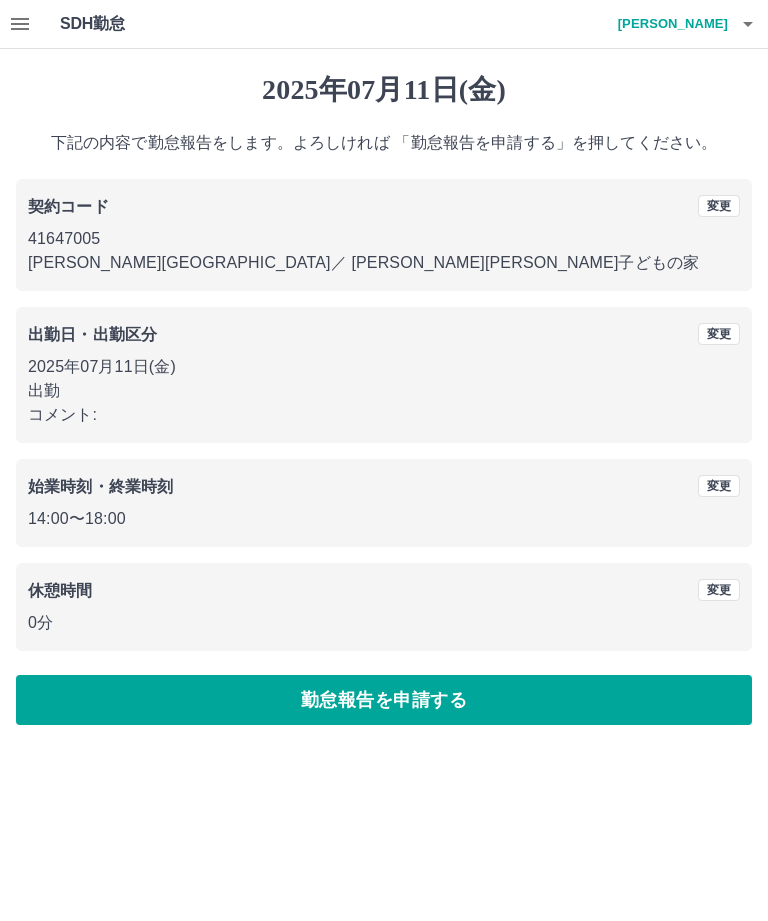 click on "勤怠報告を申請する" at bounding box center [384, 700] 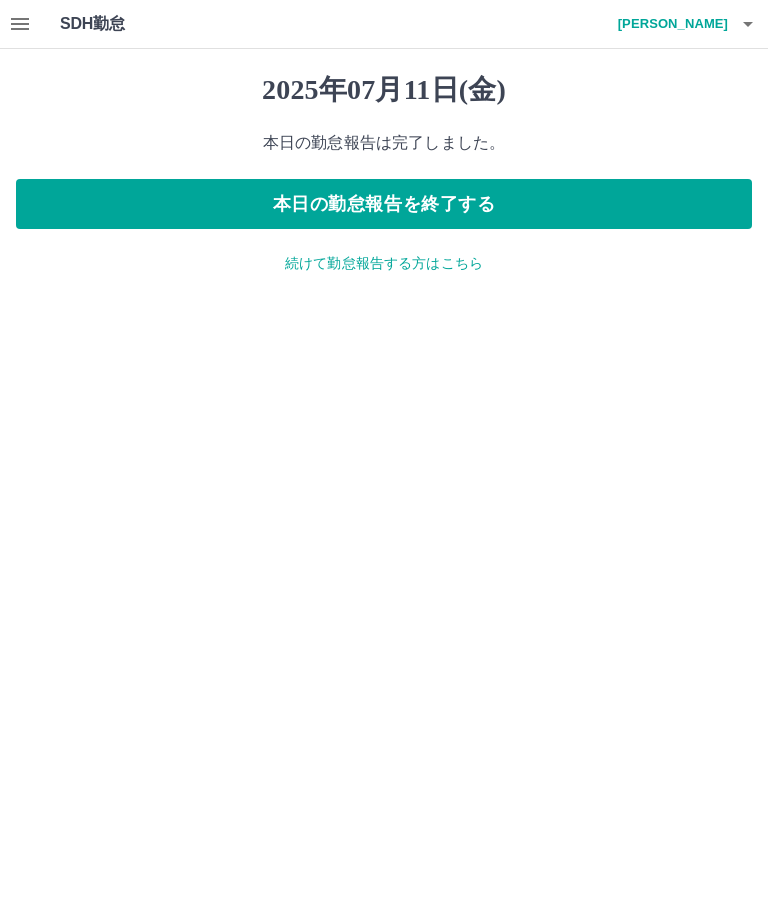 click on "本日の勤怠報告を終了する" at bounding box center [384, 204] 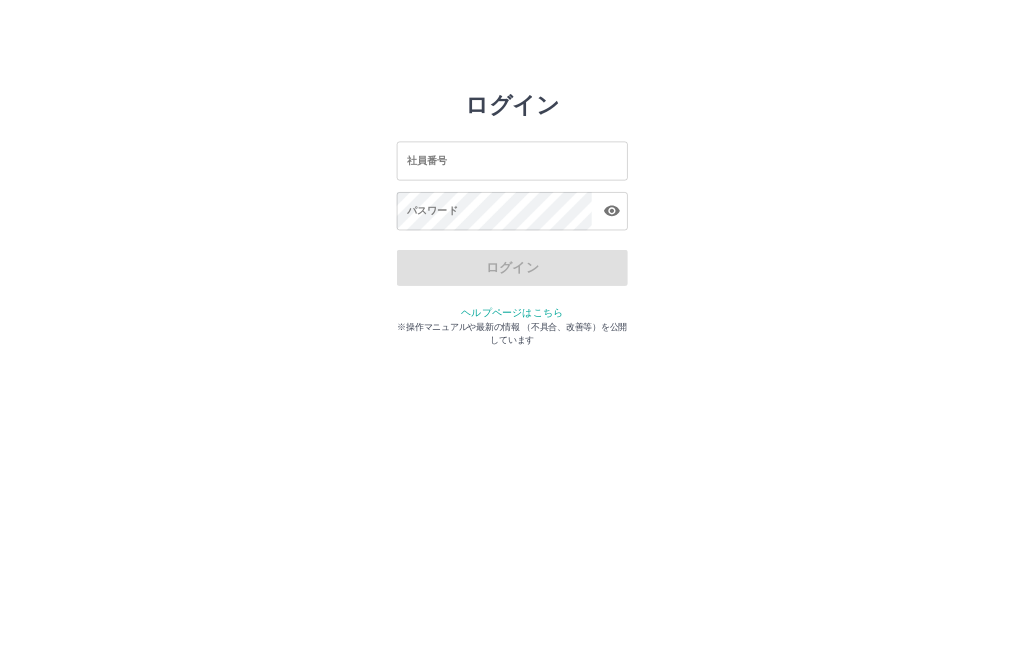 scroll, scrollTop: 0, scrollLeft: 0, axis: both 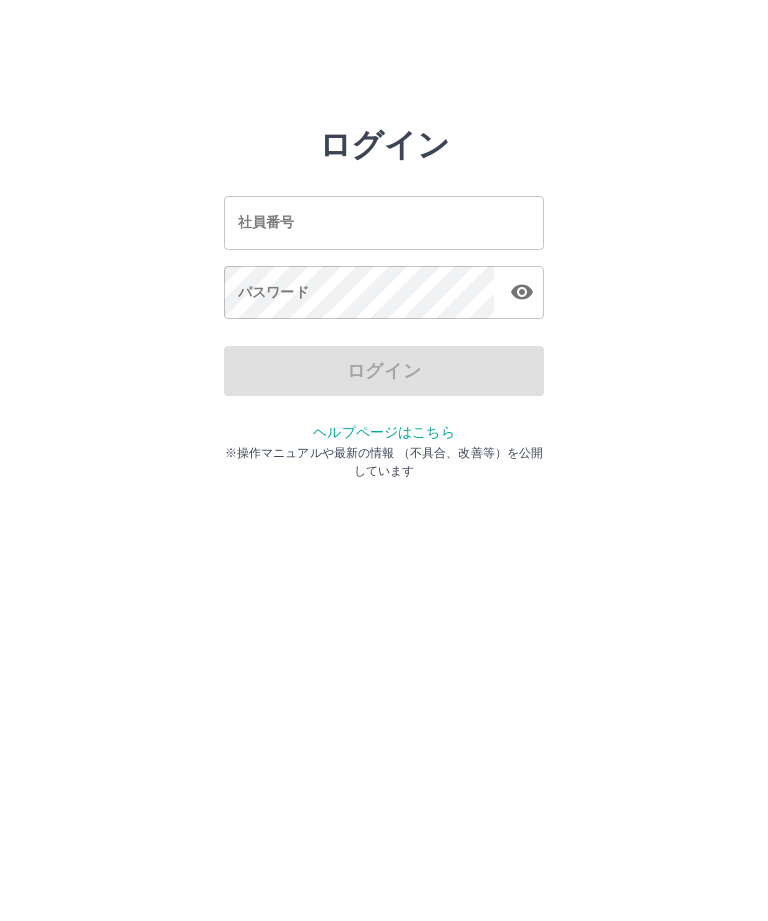 click on "ログイン 社員番号 社員番号 パスワード パスワード ログイン ヘルプページはこちら ※操作マニュアルや最新の情報 （不具合、改善等）を公開しています" at bounding box center (384, 223) 